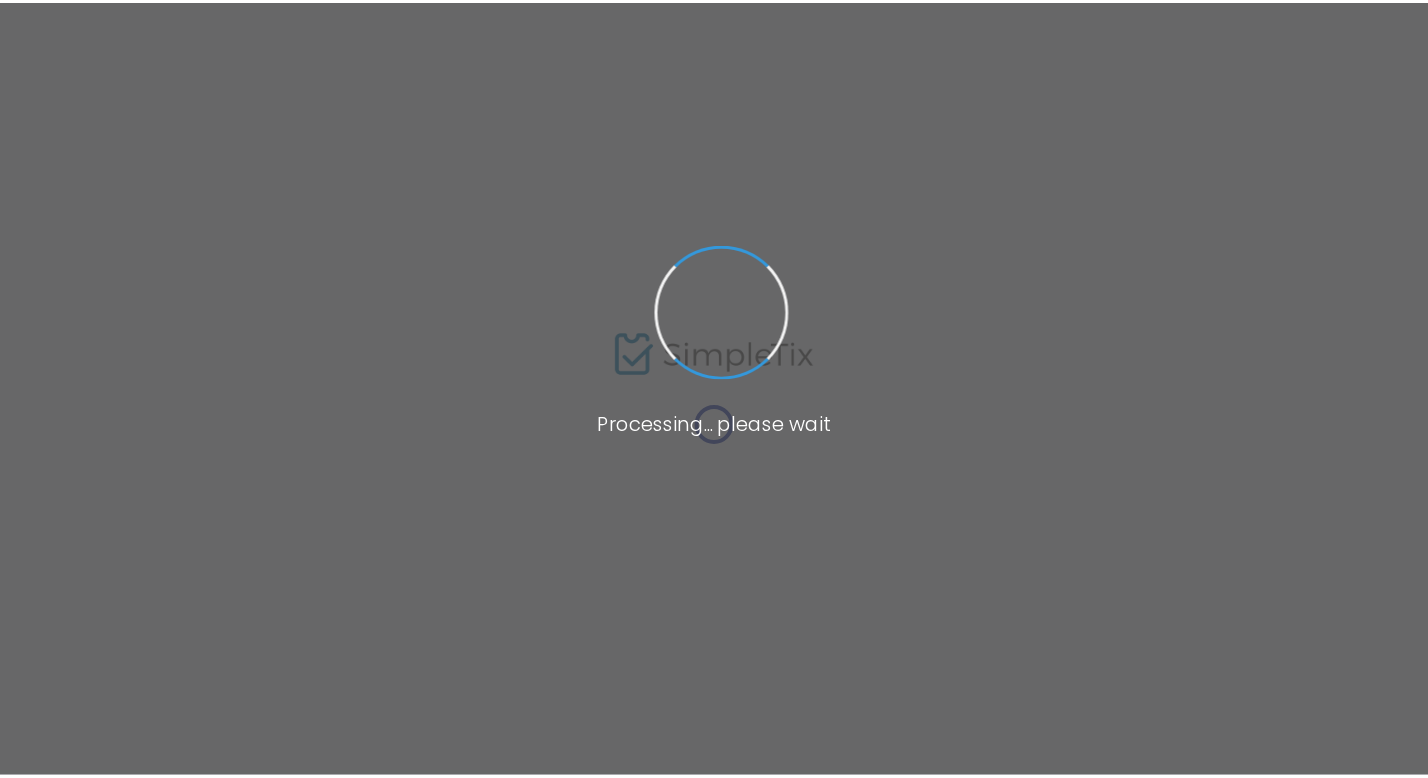 scroll, scrollTop: 0, scrollLeft: 0, axis: both 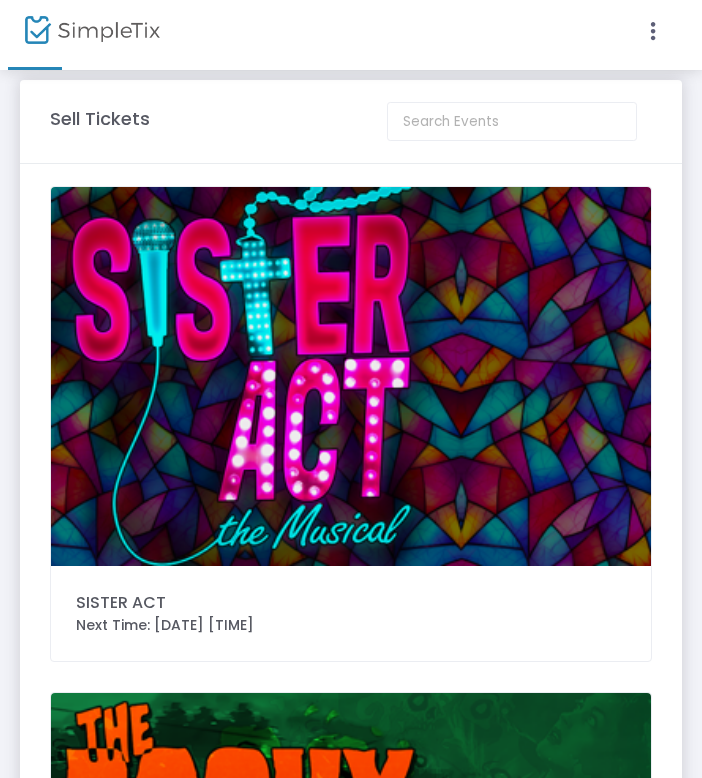 click 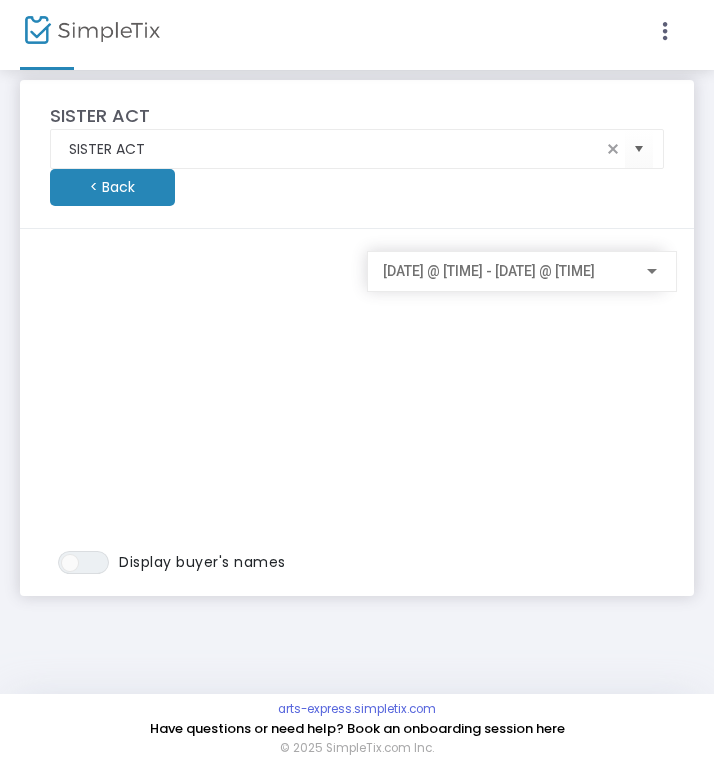 click on "[DATE] @ [TIME] - [DATE] @ [TIME]" at bounding box center [489, 271] 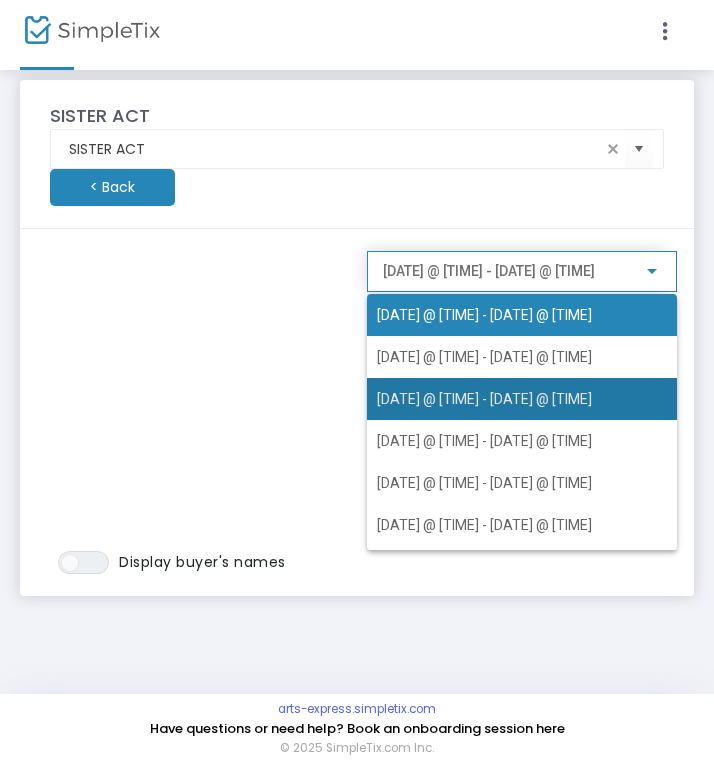 click on "[DATE] @ [TIME] - [DATE] @ [TIME]" at bounding box center [484, 399] 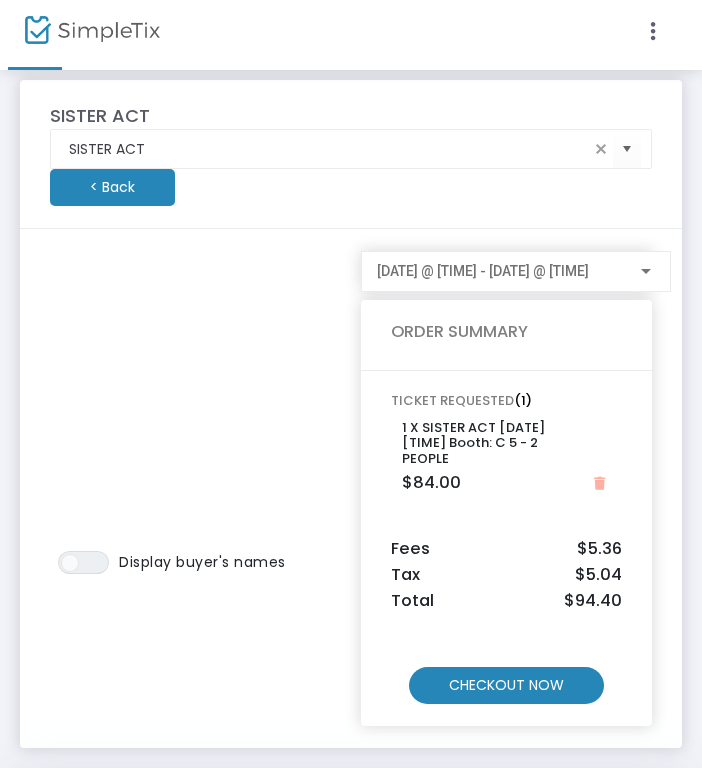 click on "CHECKOUT NOW" 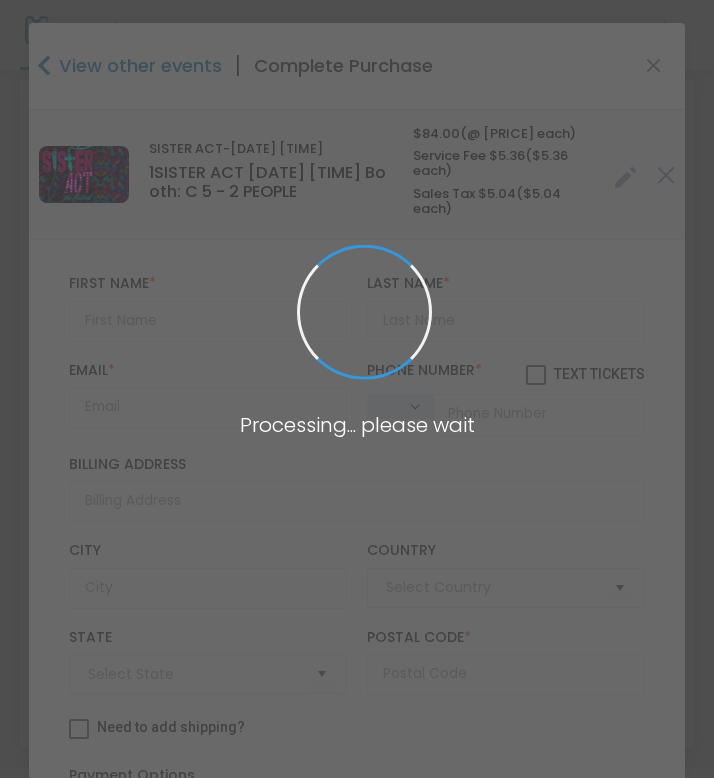 type on "United States" 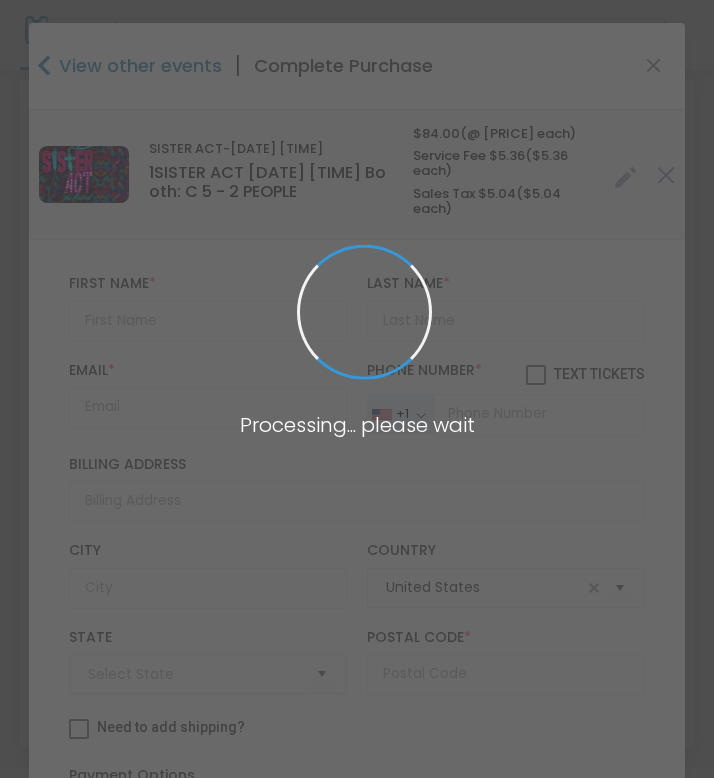 type on "Arizona" 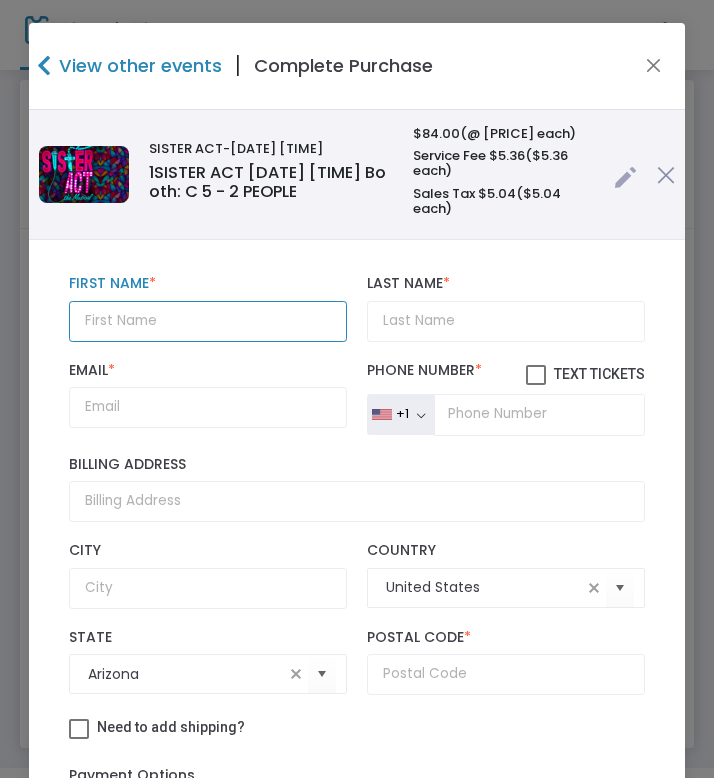 click at bounding box center [208, 321] 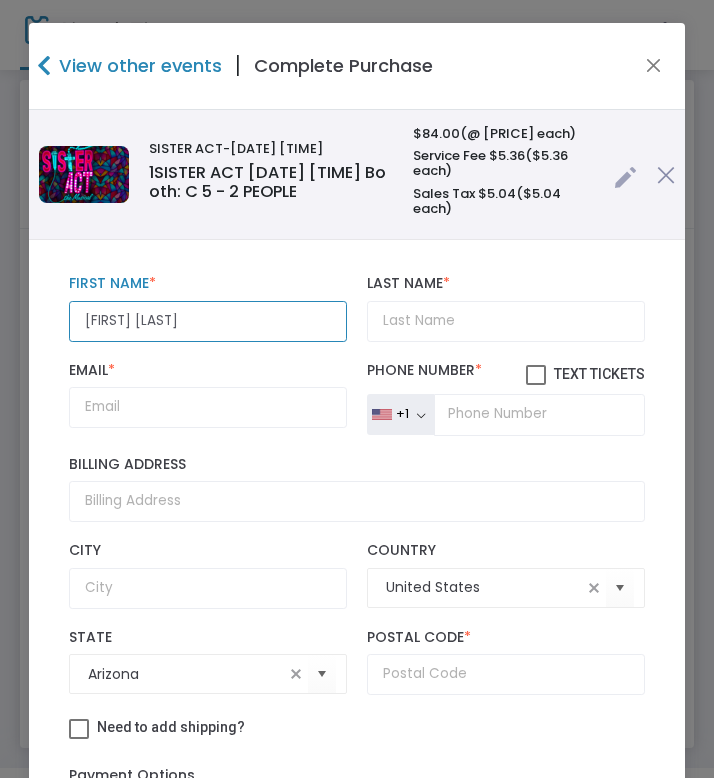 scroll, scrollTop: 0, scrollLeft: 0, axis: both 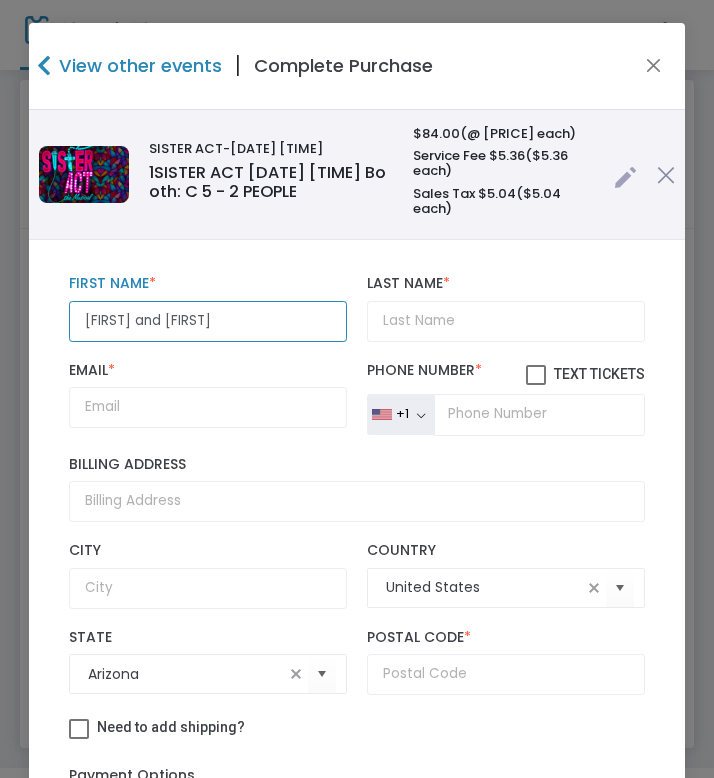 type on "[FIRST] and [FIRST]" 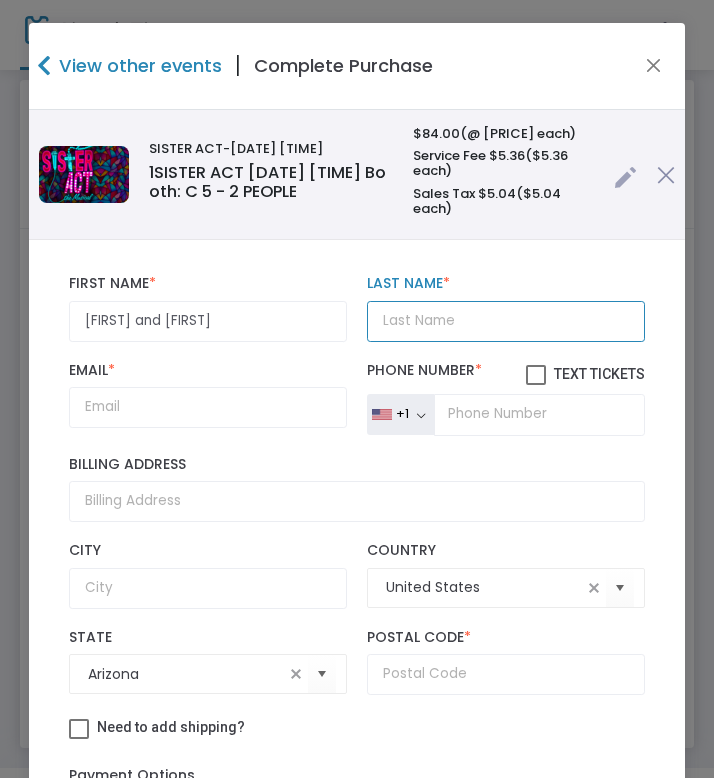 click on "Last Name  *" at bounding box center [506, 321] 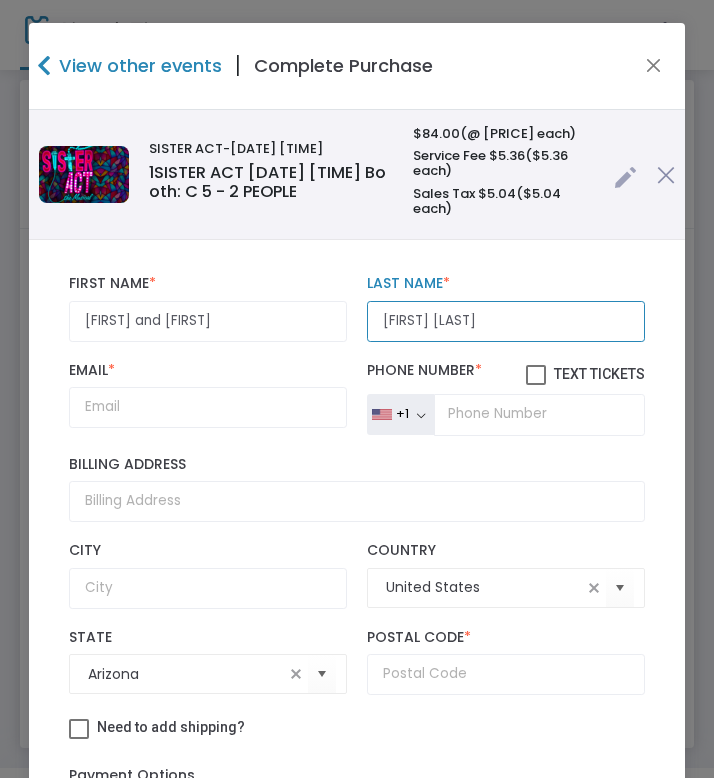 scroll, scrollTop: 0, scrollLeft: 0, axis: both 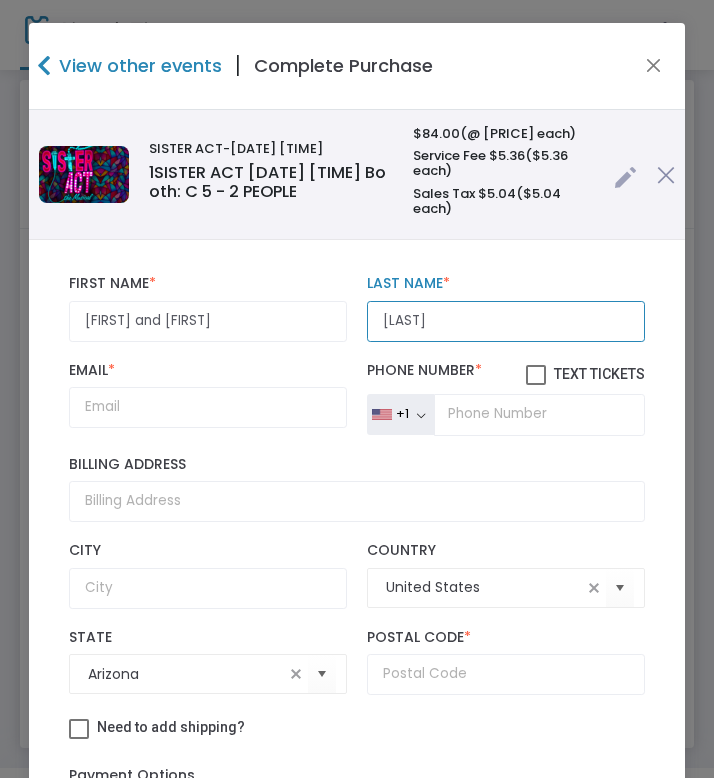 type on "[LAST]" 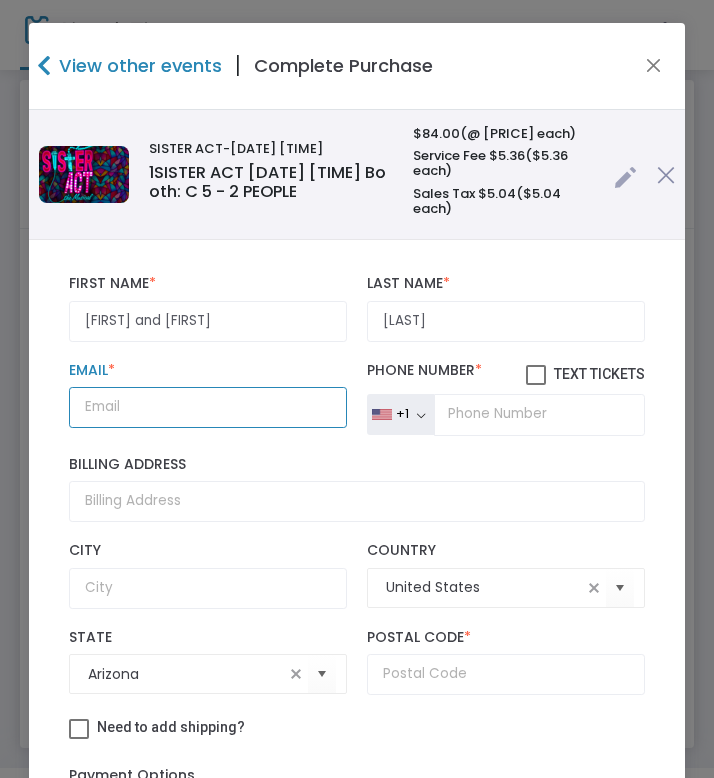 click on "Email  *" at bounding box center [208, 407] 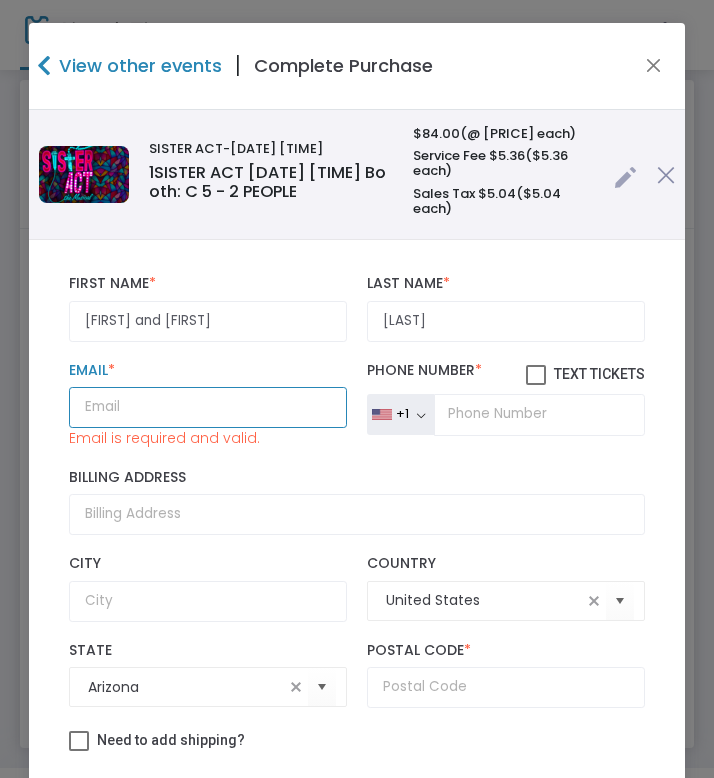 paste on "[EMAIL]" 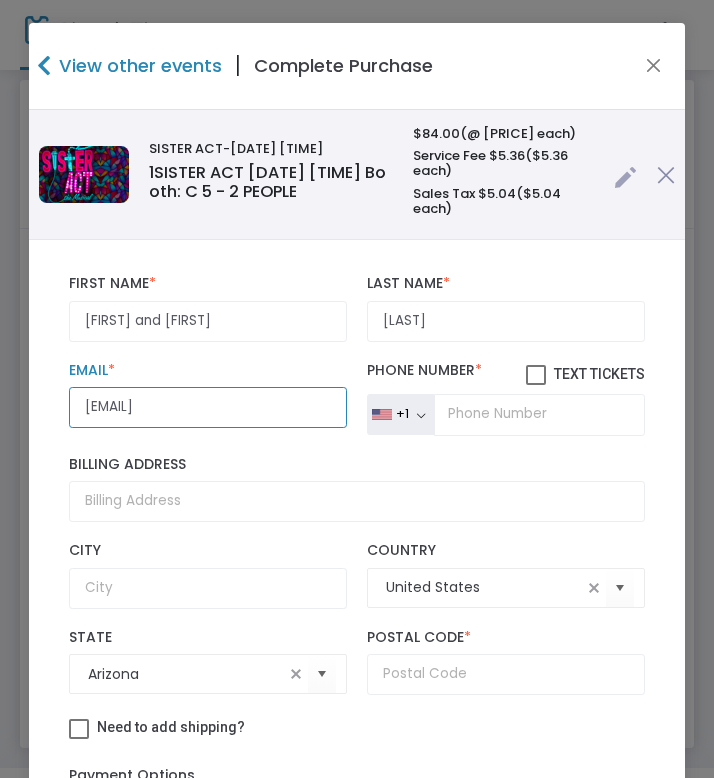 type on "[EMAIL]" 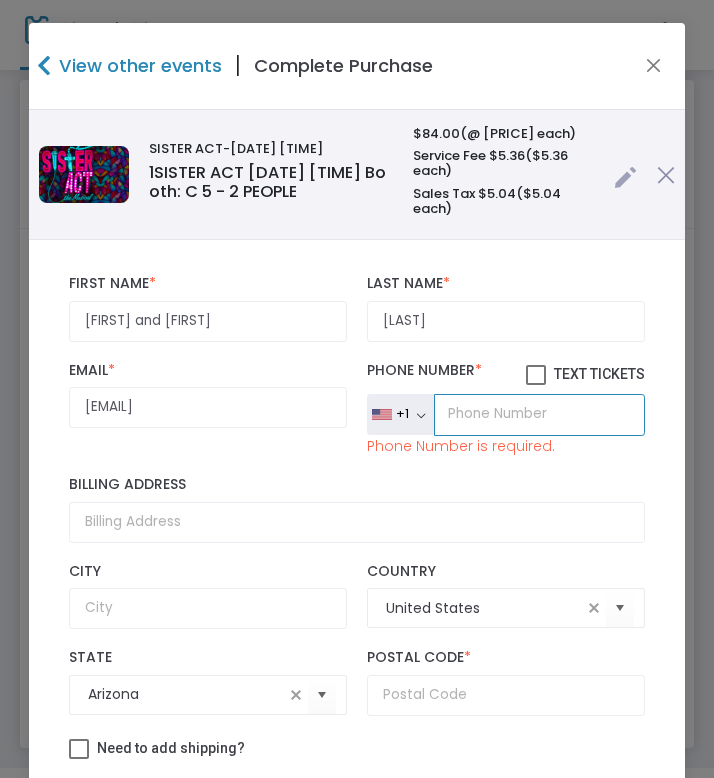 click at bounding box center (539, 415) 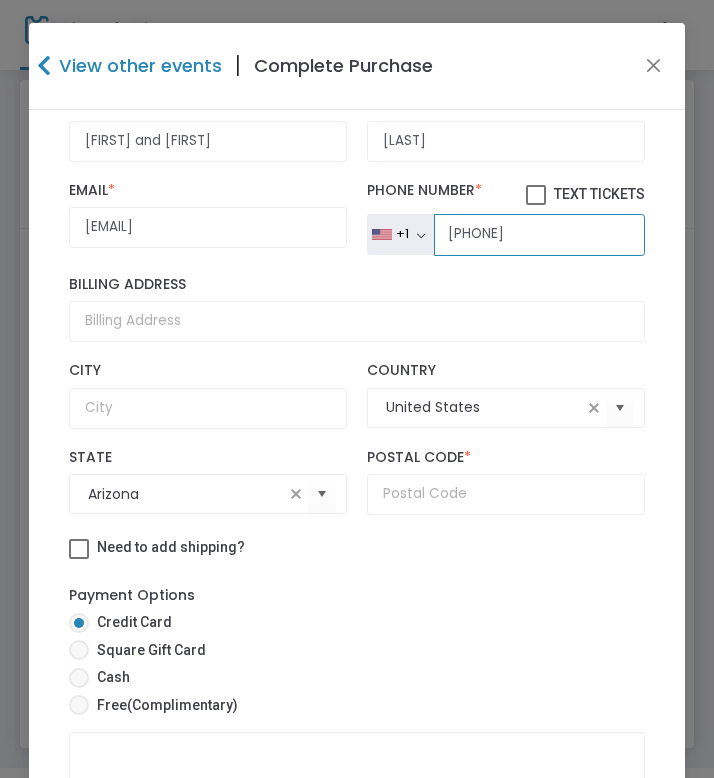 scroll, scrollTop: 183, scrollLeft: 0, axis: vertical 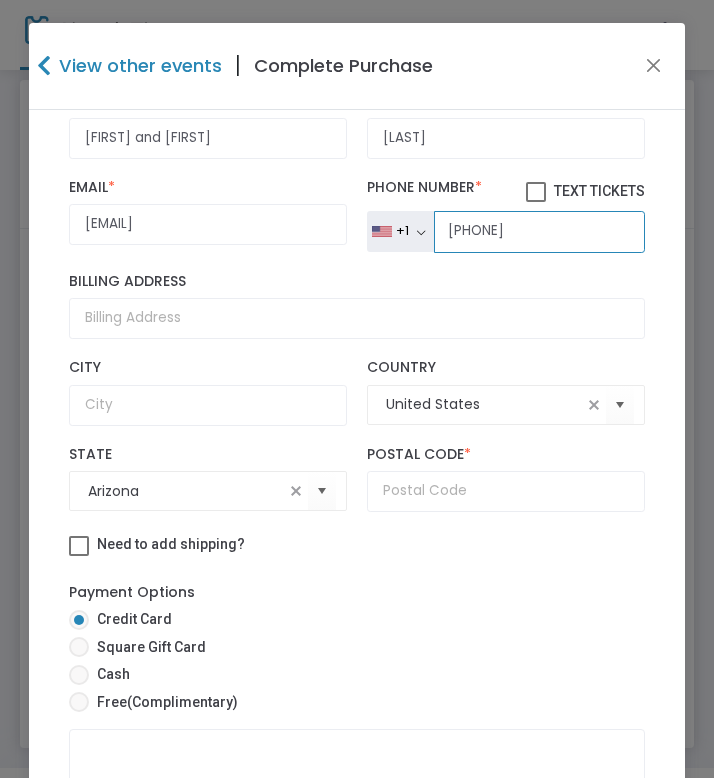 type on "[PHONE]" 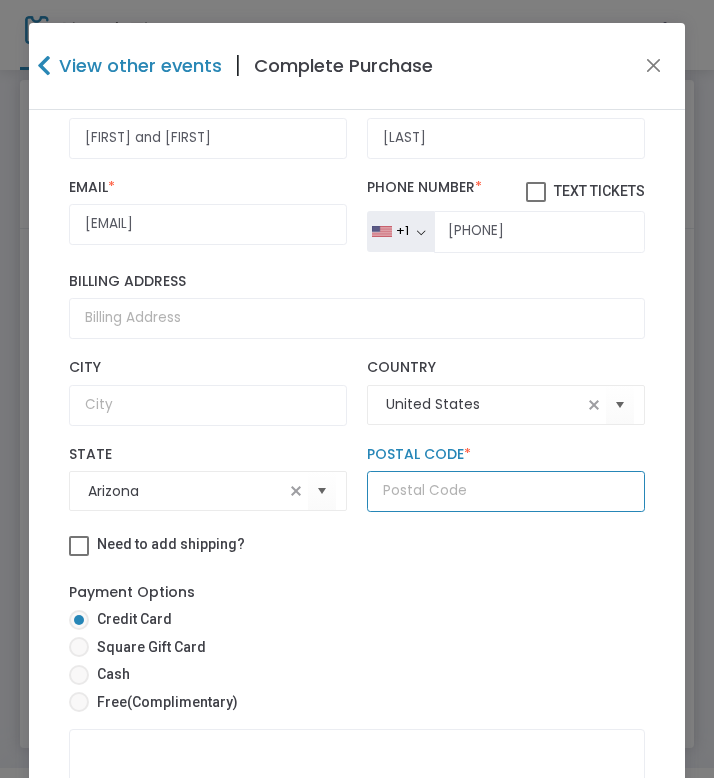 click 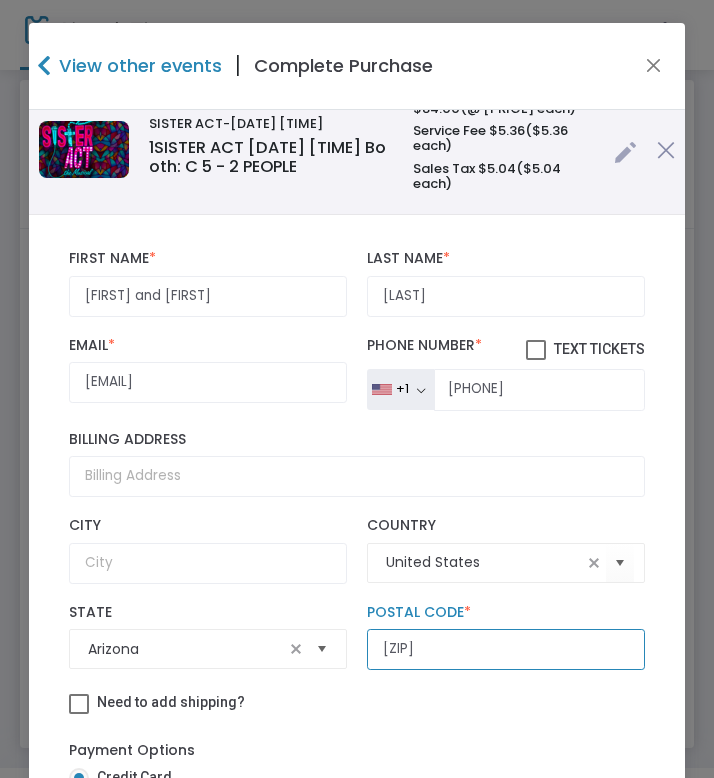 scroll, scrollTop: 0, scrollLeft: 0, axis: both 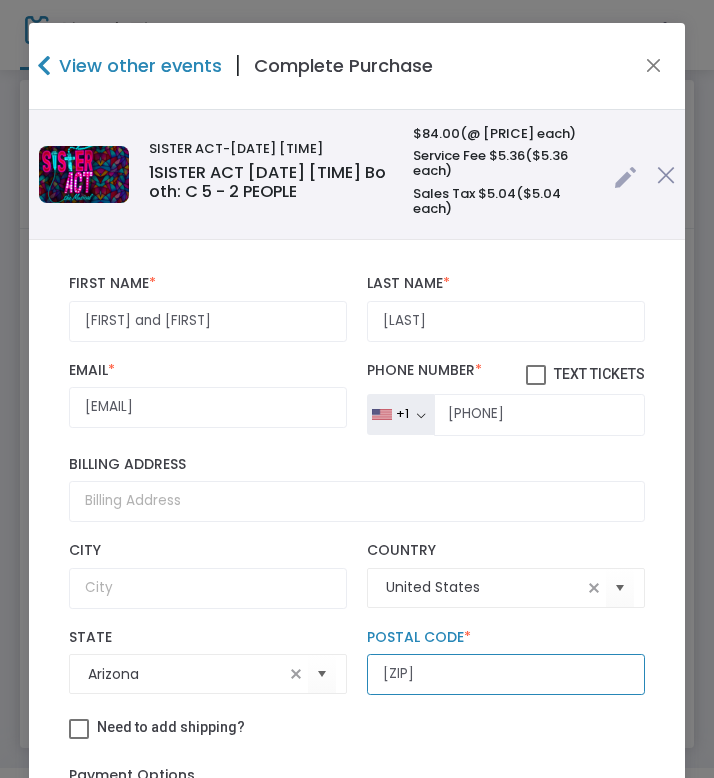 type on "[ZIP]" 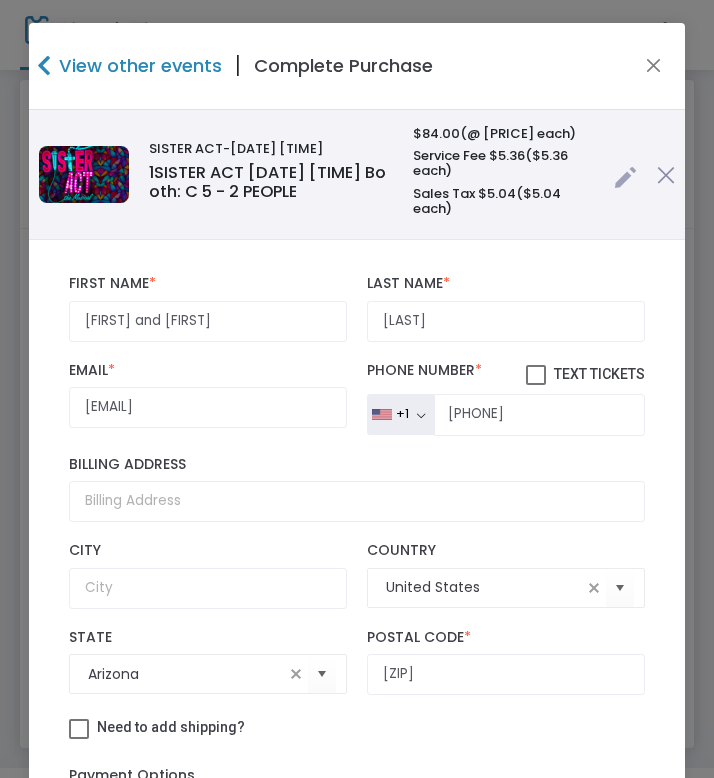 click 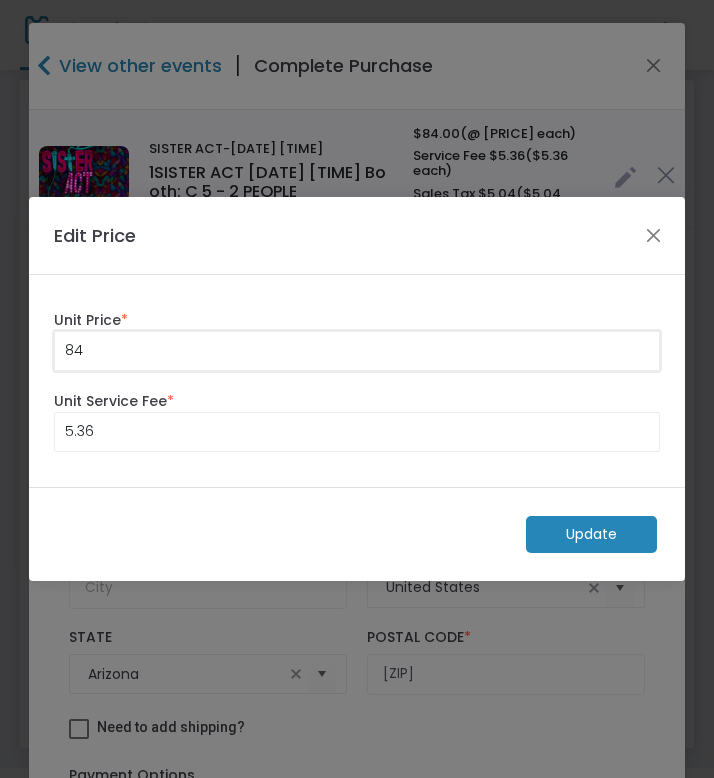click on "84" at bounding box center (357, 351) 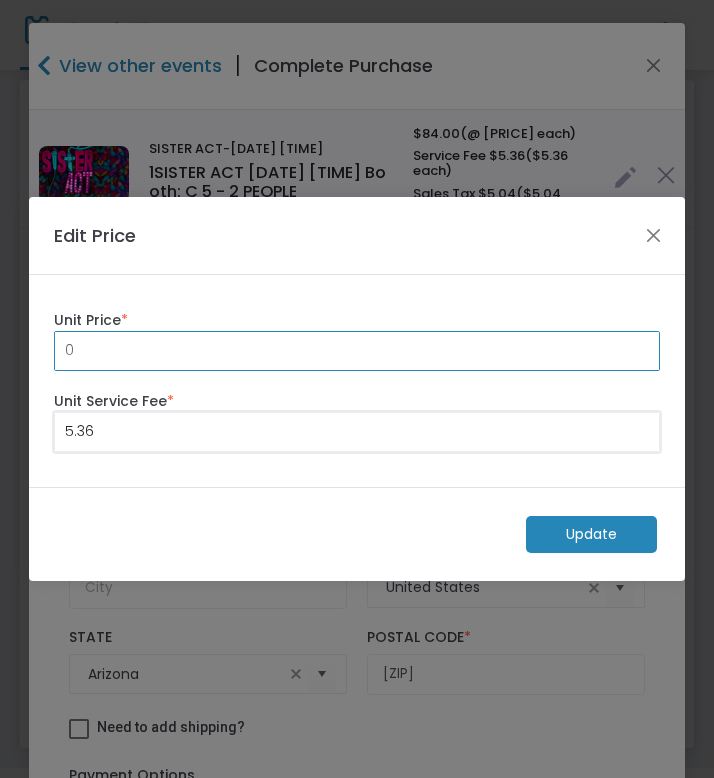 type on "0.00" 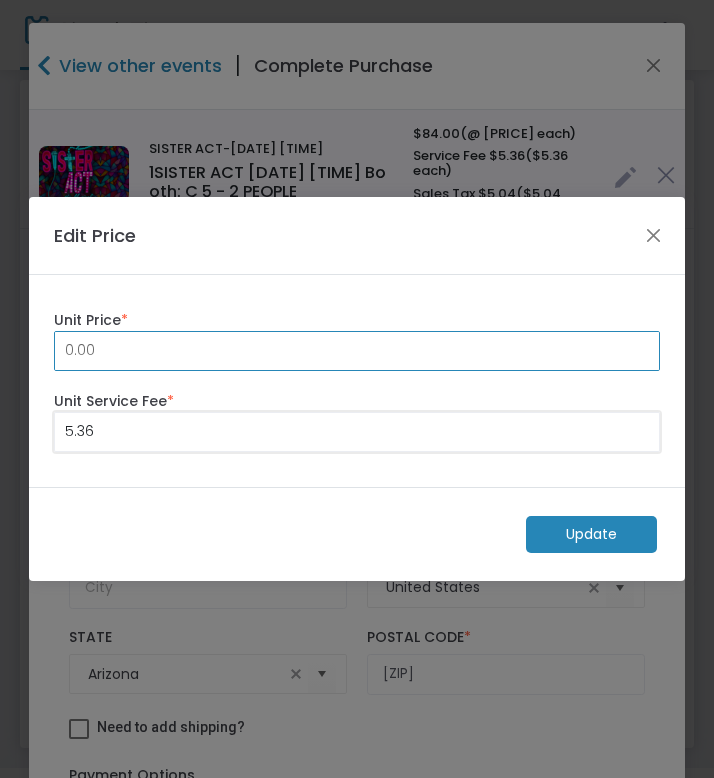 click on "5.36" at bounding box center [357, 432] 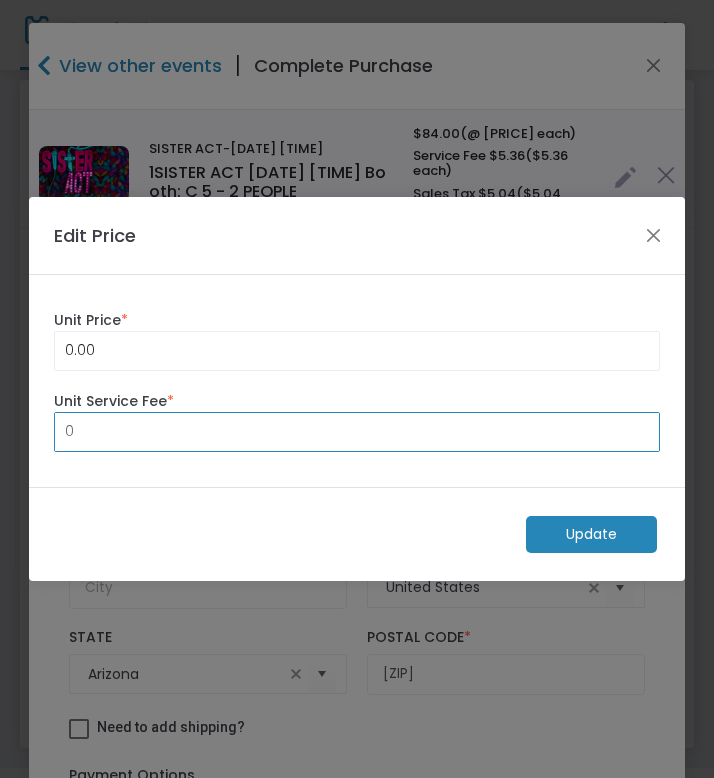 type on "0.00" 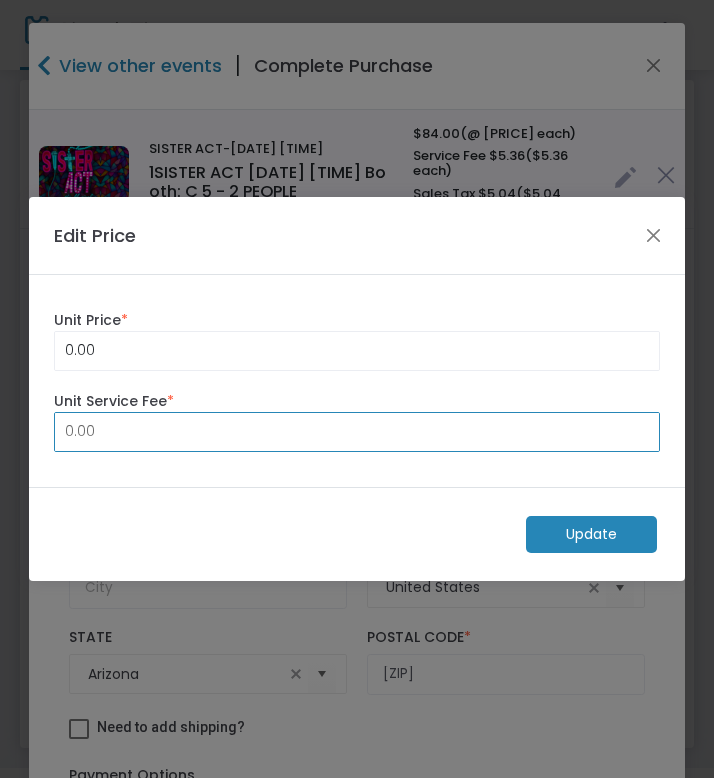 click on "Update" 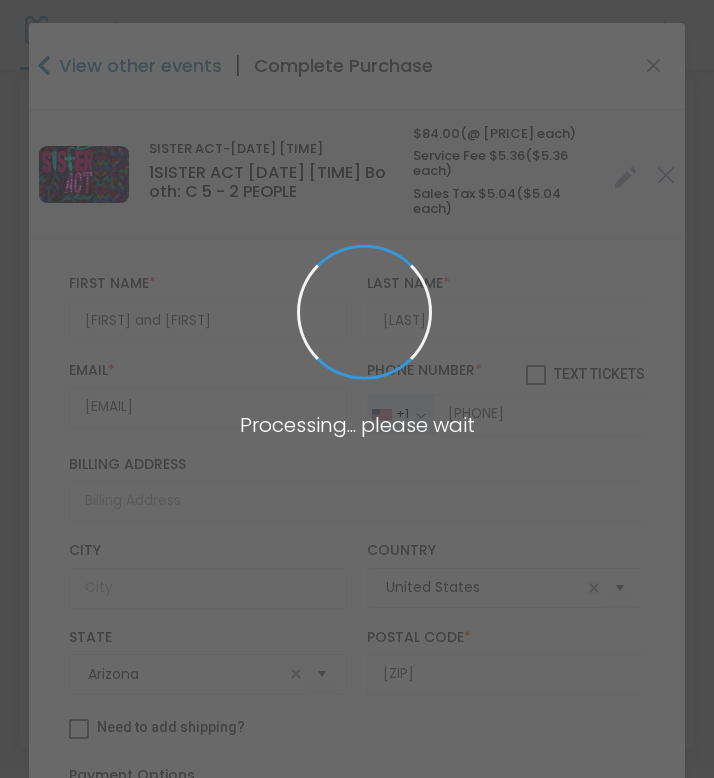 radio on "true" 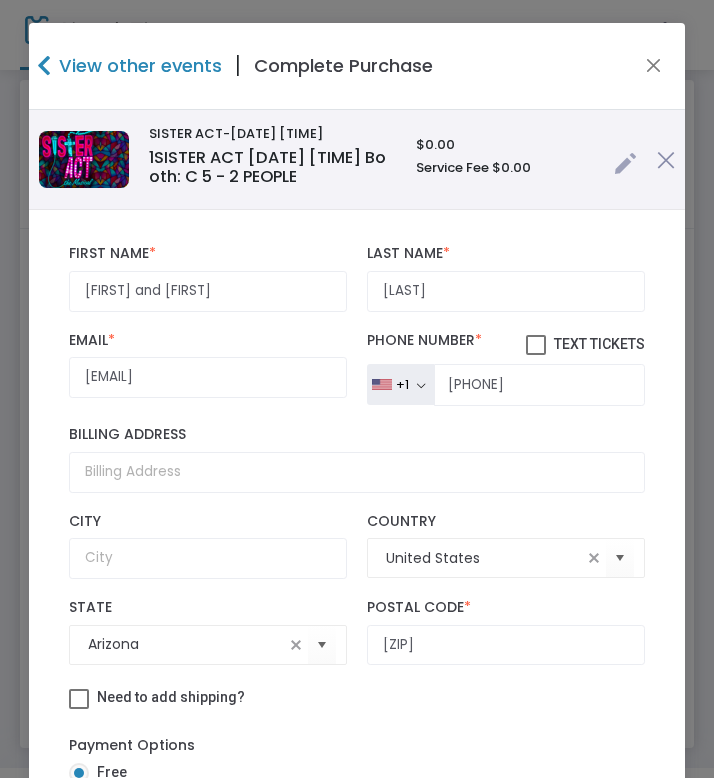 scroll, scrollTop: 20, scrollLeft: 0, axis: vertical 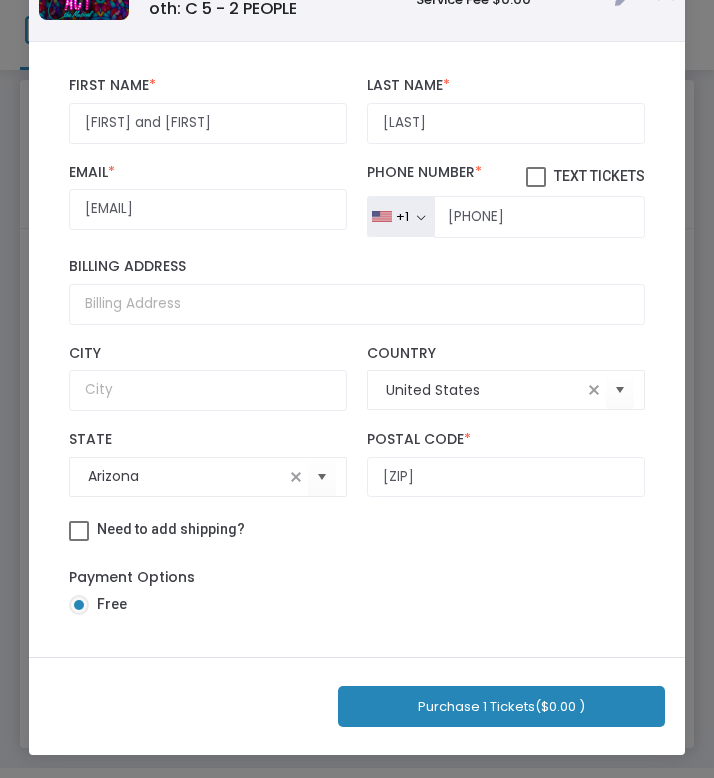 click on "Purchase 1 Tickets  ($0.00 )" 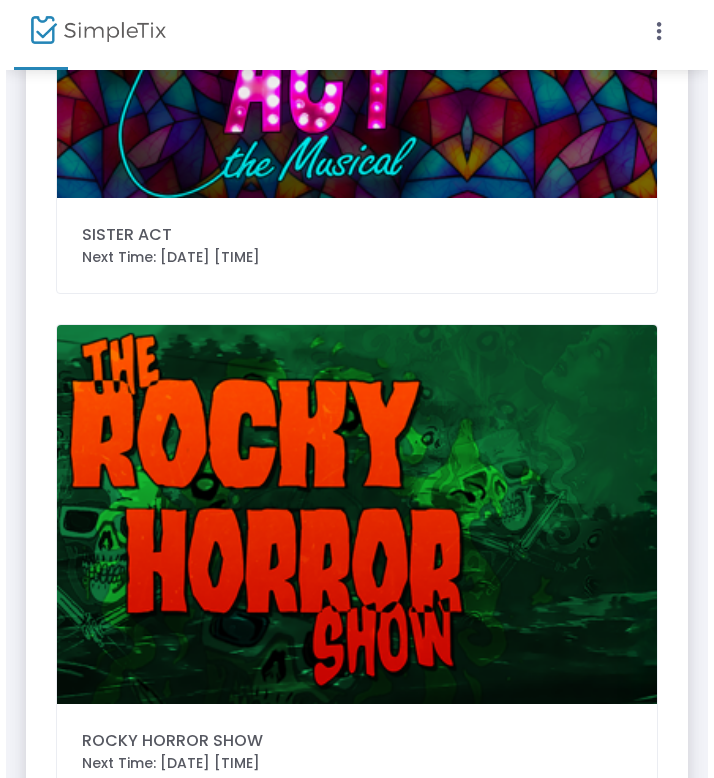 scroll, scrollTop: 0, scrollLeft: 0, axis: both 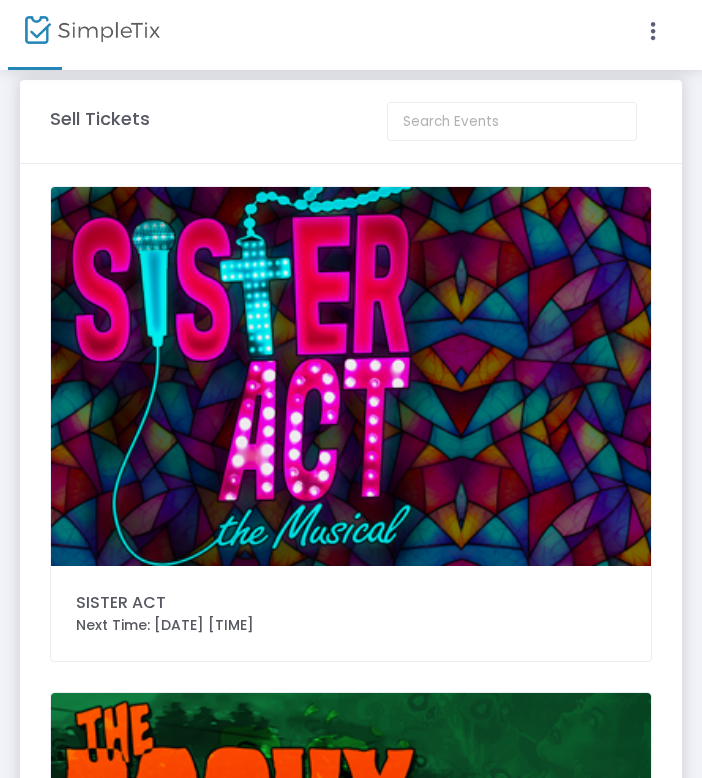 click 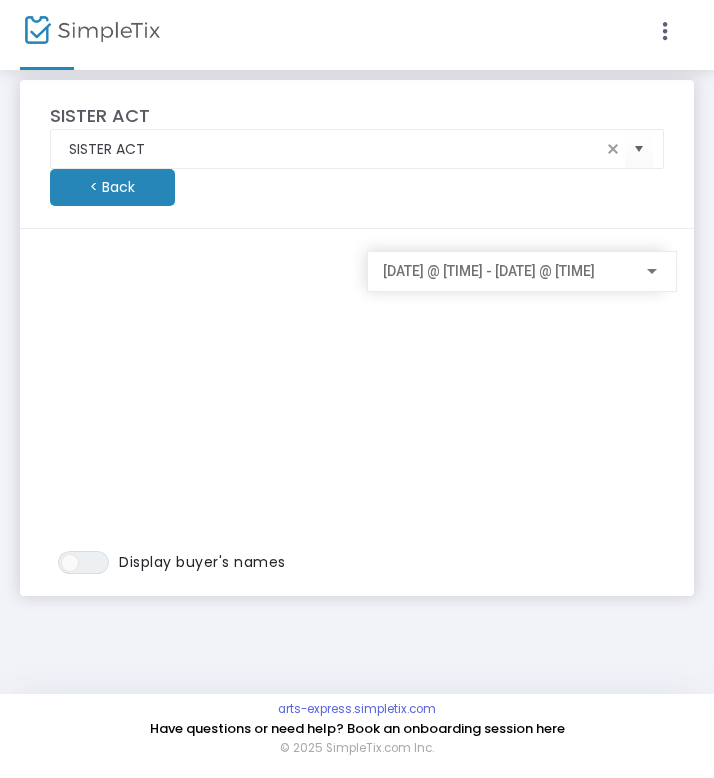 click on "[DATE] @ [TIME] - [DATE] @ [TIME]" 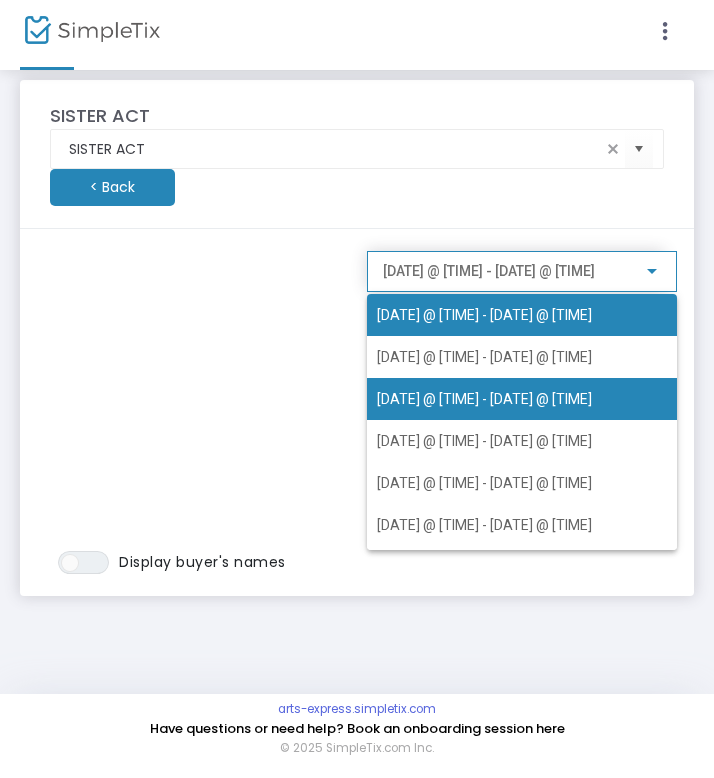 click on "[DATE] @ [TIME] - [DATE] @ [TIME]" at bounding box center (522, 399) 